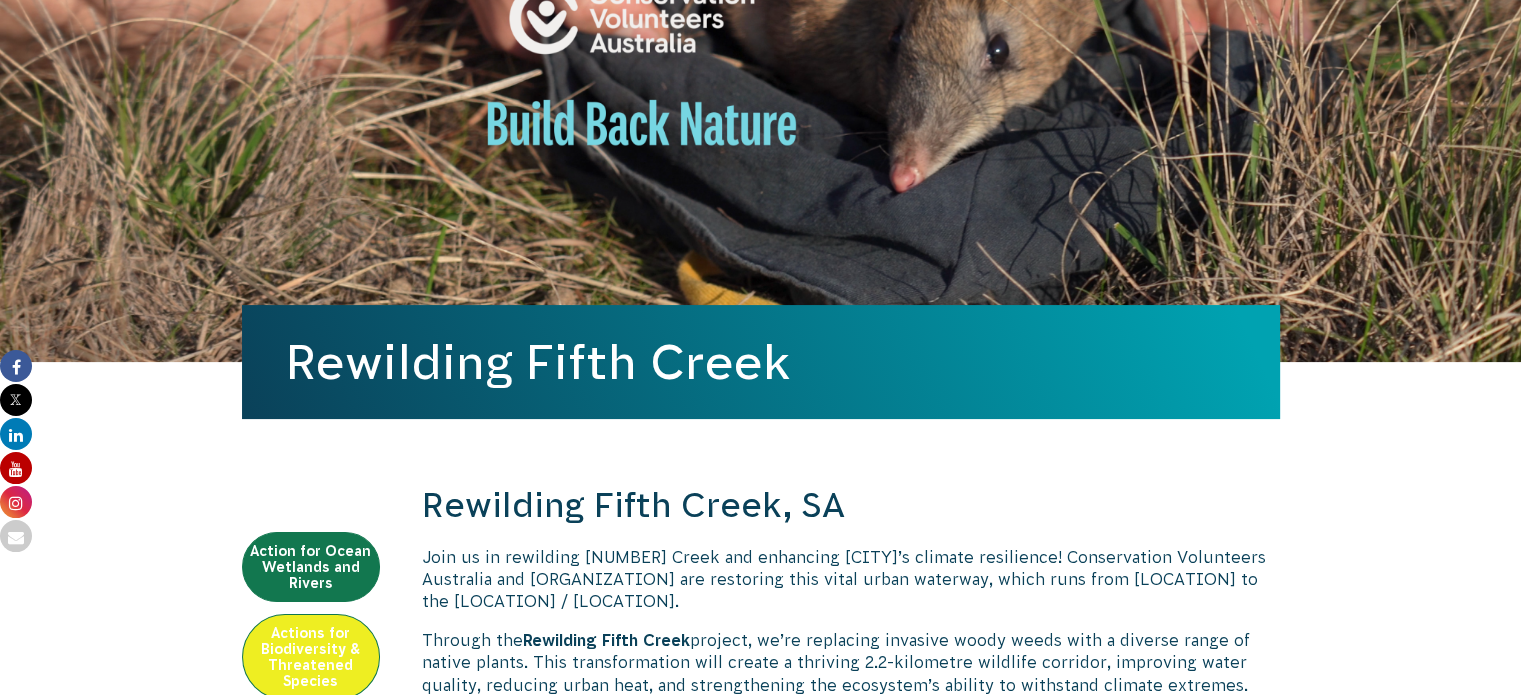 scroll, scrollTop: 400, scrollLeft: 0, axis: vertical 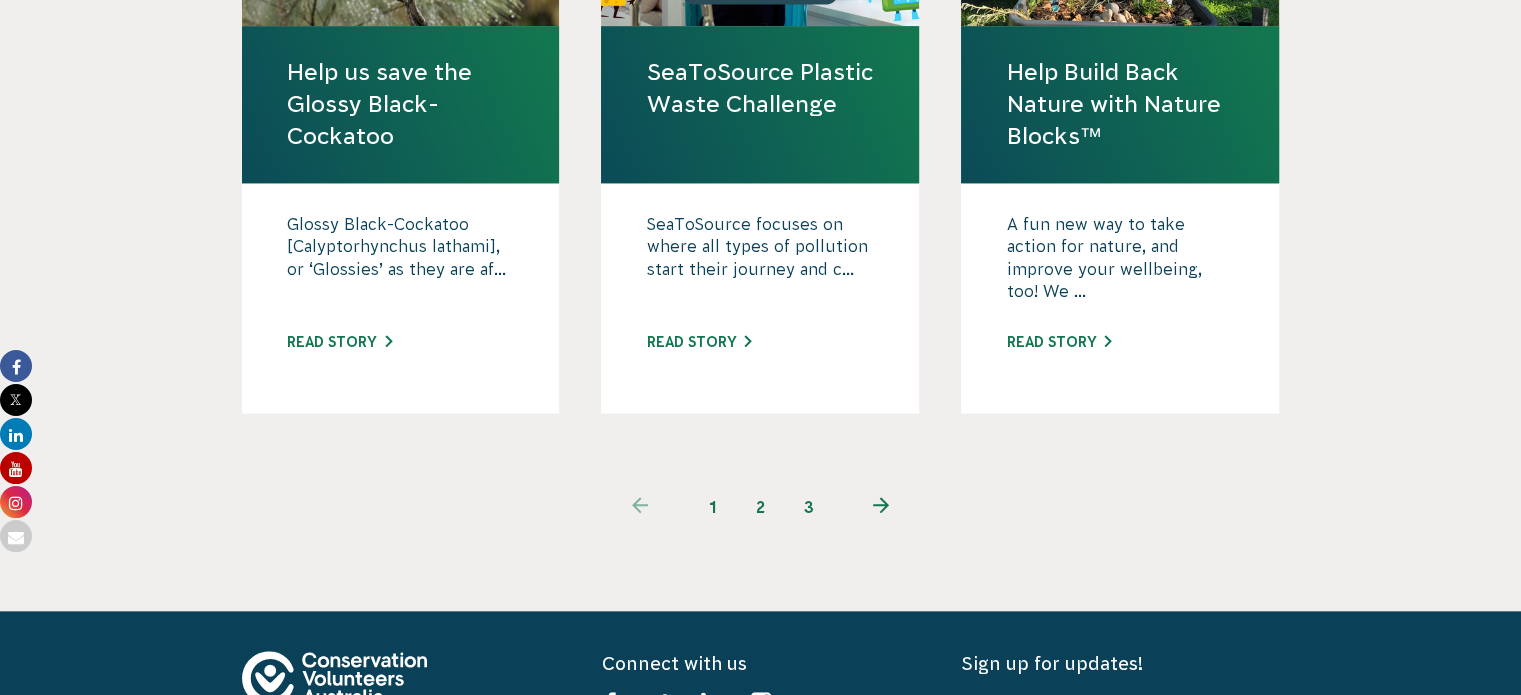 click on "1" at bounding box center [713, 507] 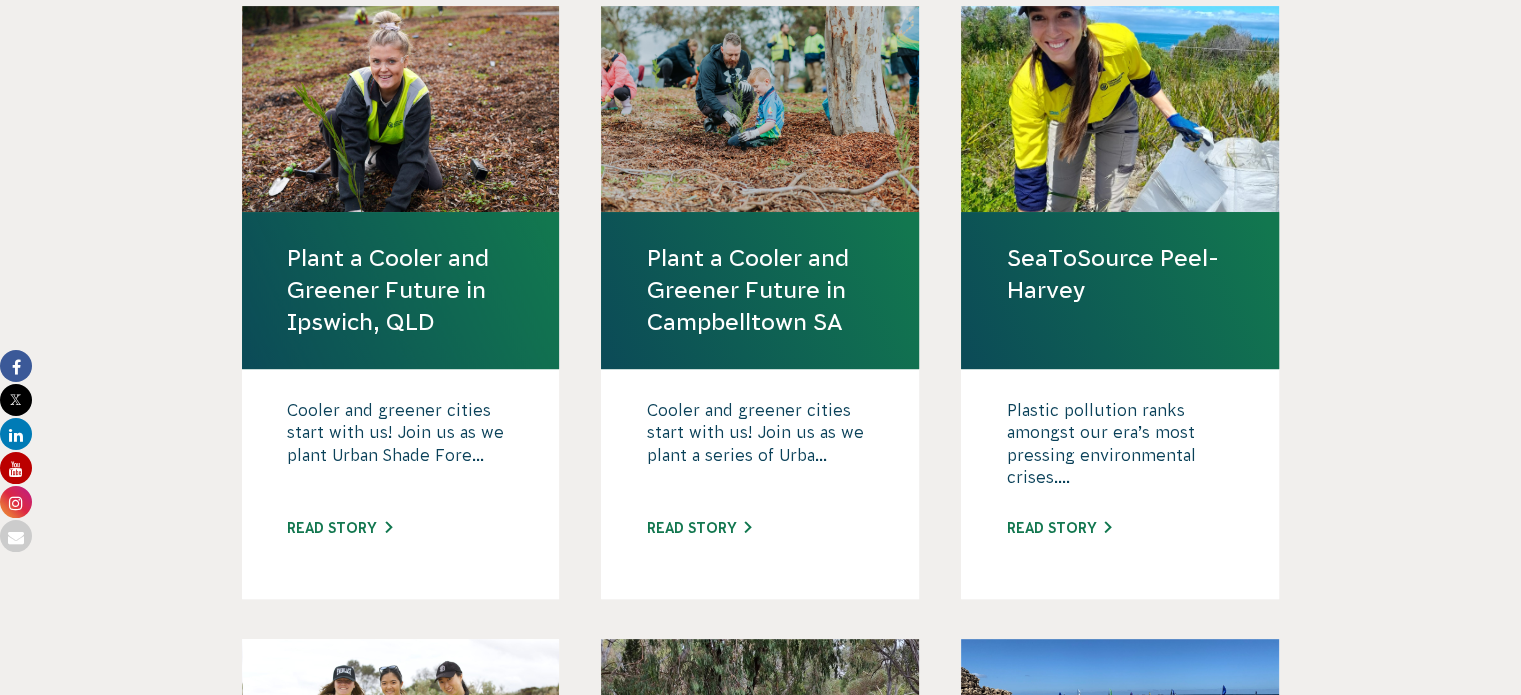 scroll, scrollTop: 560, scrollLeft: 0, axis: vertical 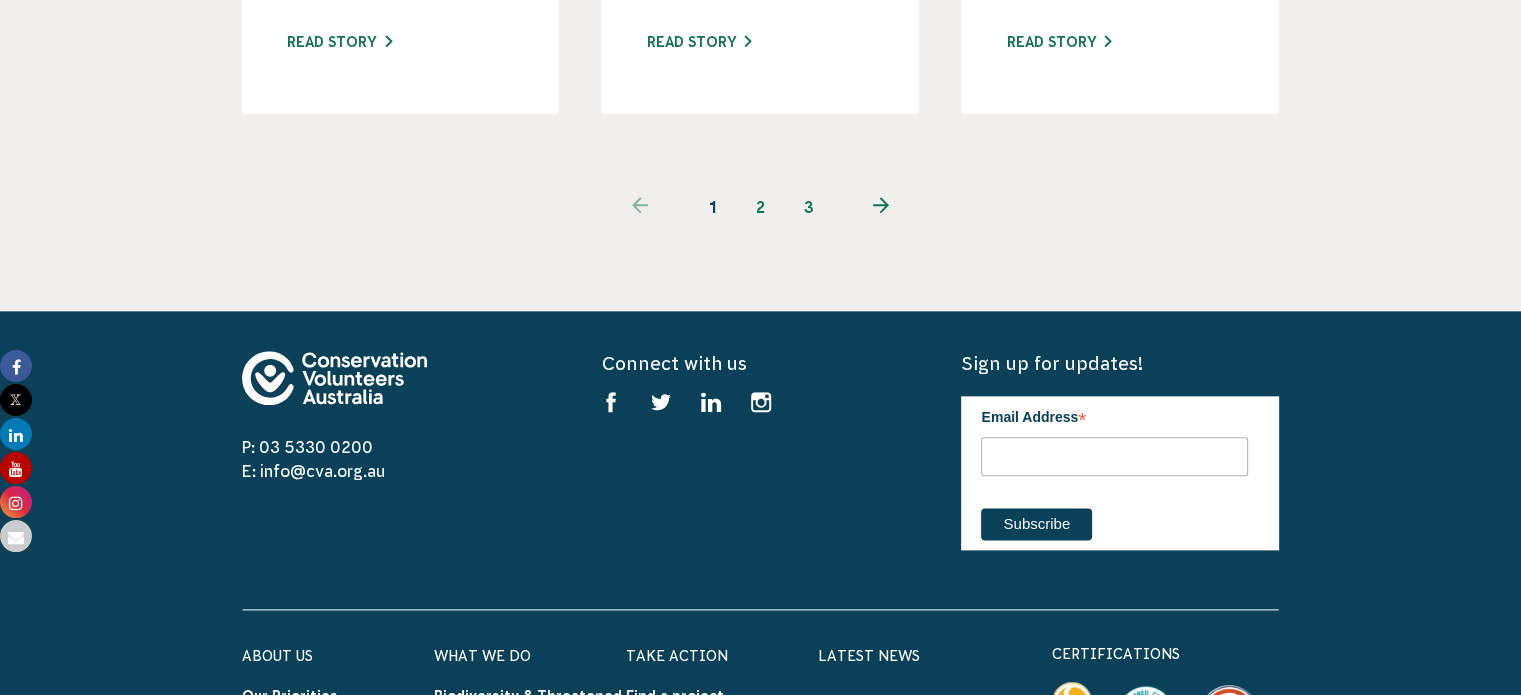 click on "2" at bounding box center [761, 207] 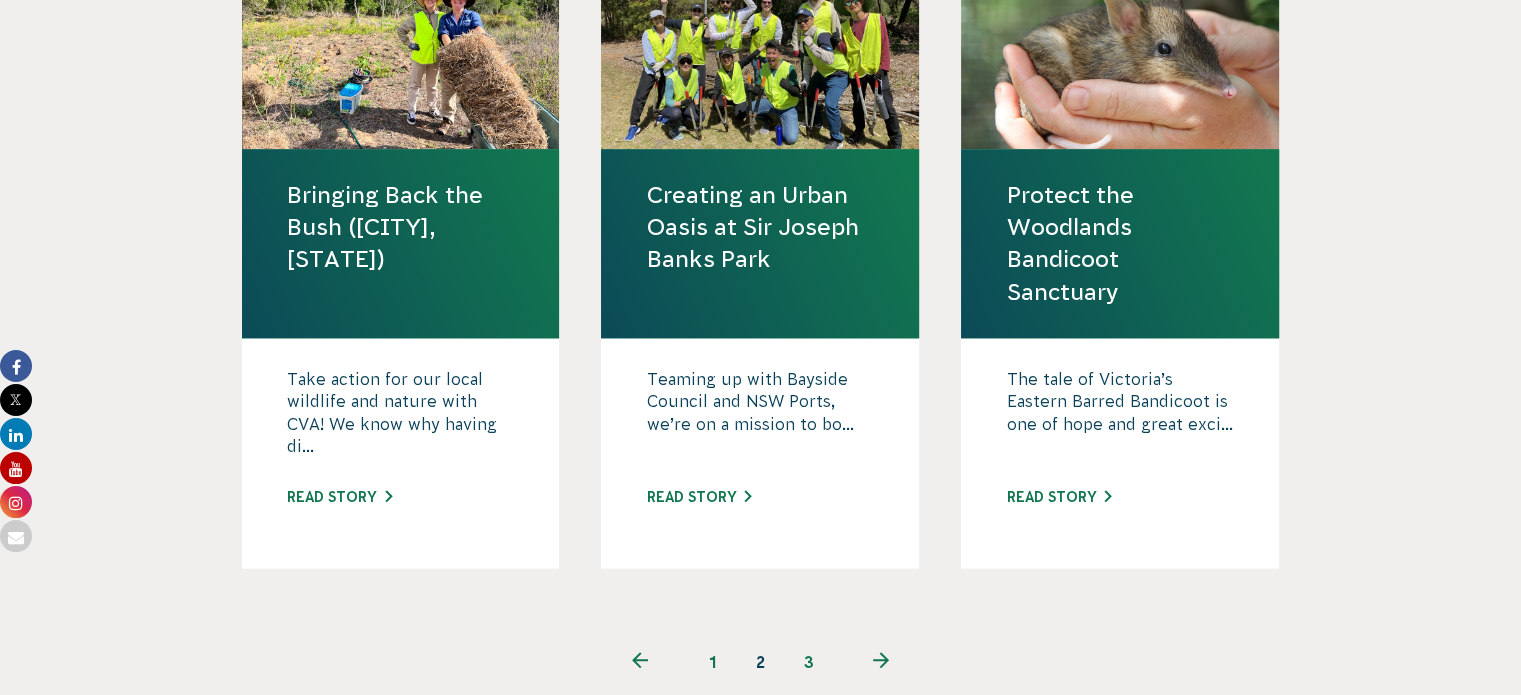 scroll, scrollTop: 2224, scrollLeft: 0, axis: vertical 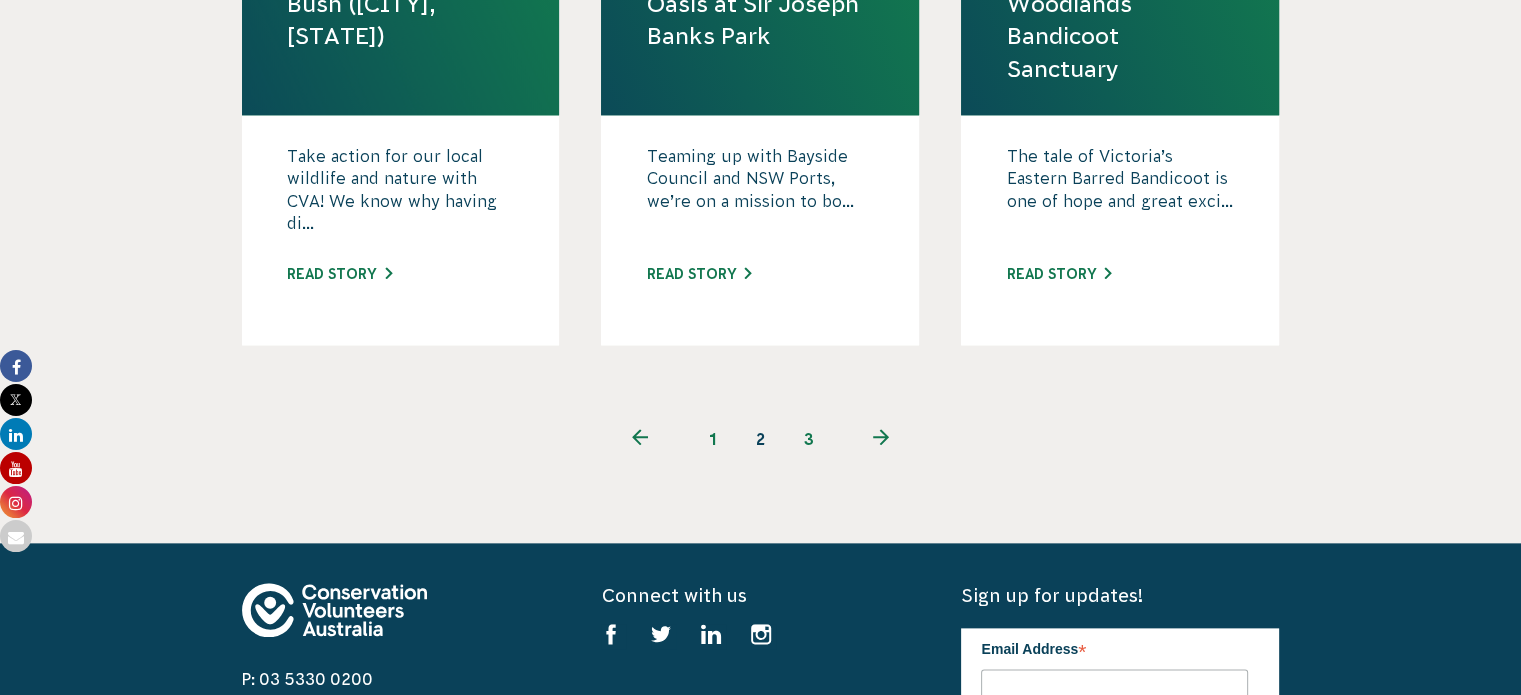 click on "3" at bounding box center (809, 439) 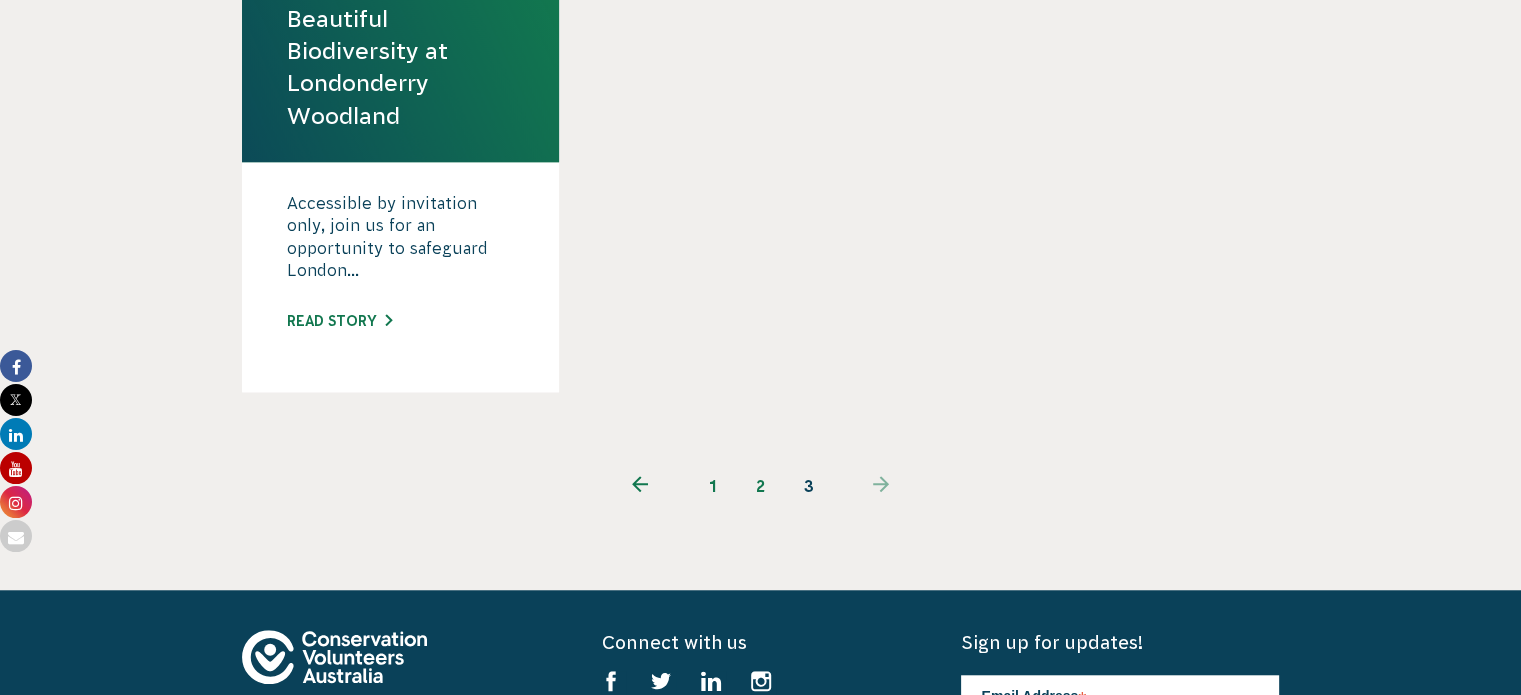 scroll, scrollTop: 1600, scrollLeft: 0, axis: vertical 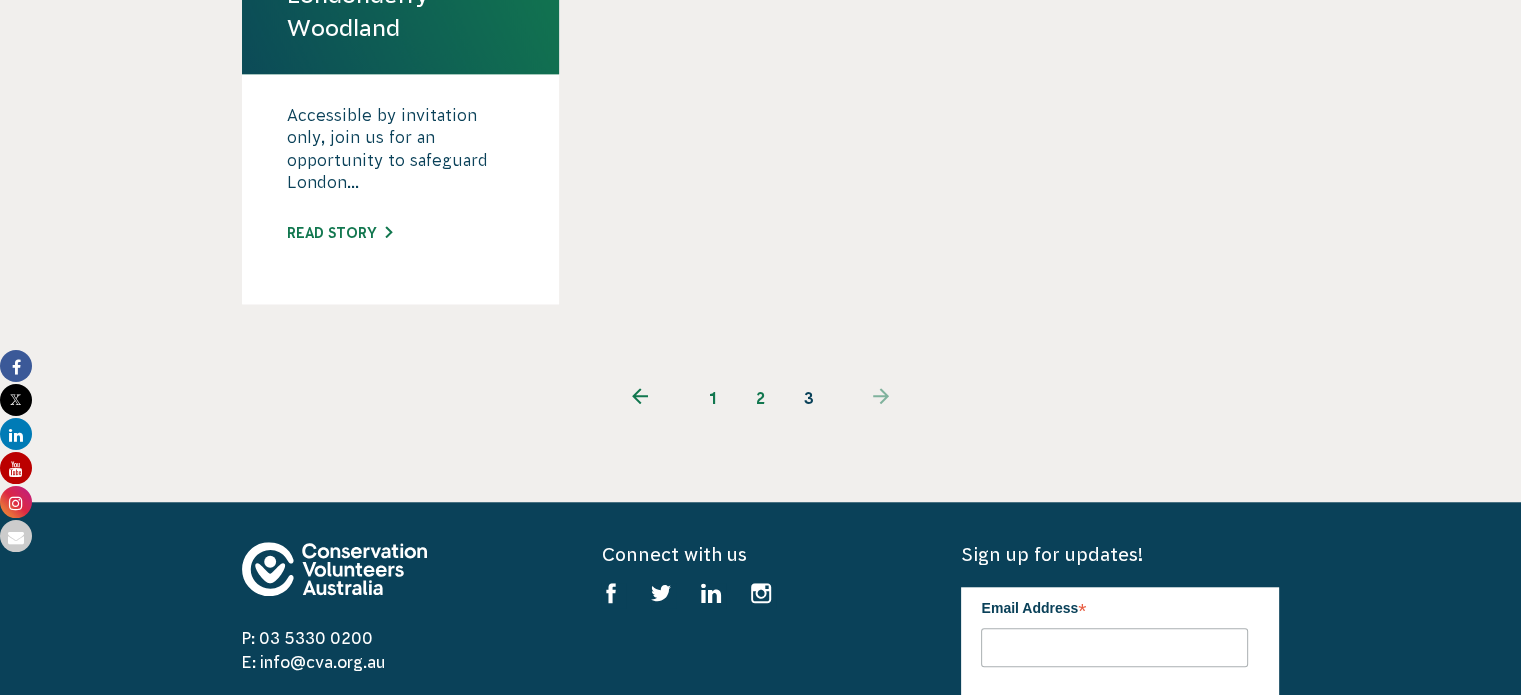 click on "1" at bounding box center [713, 398] 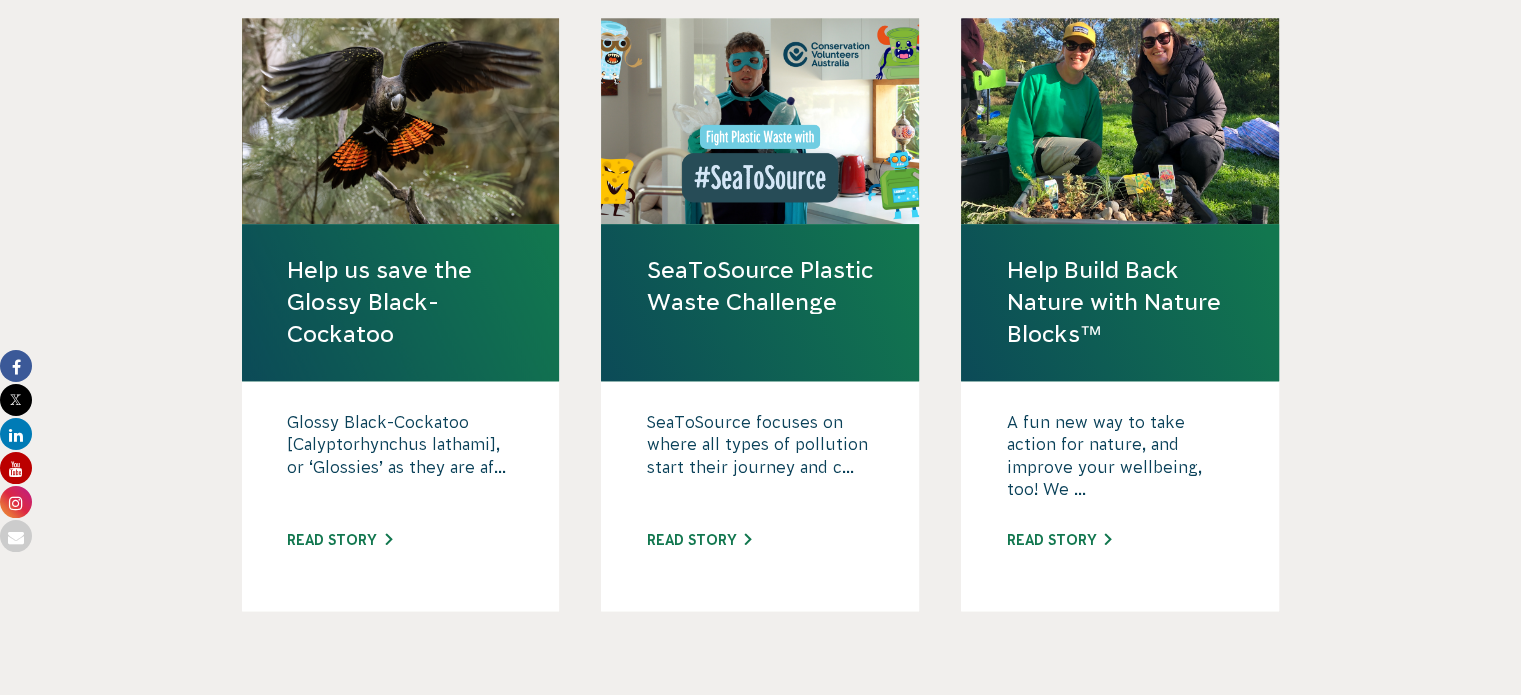 scroll, scrollTop: 2200, scrollLeft: 0, axis: vertical 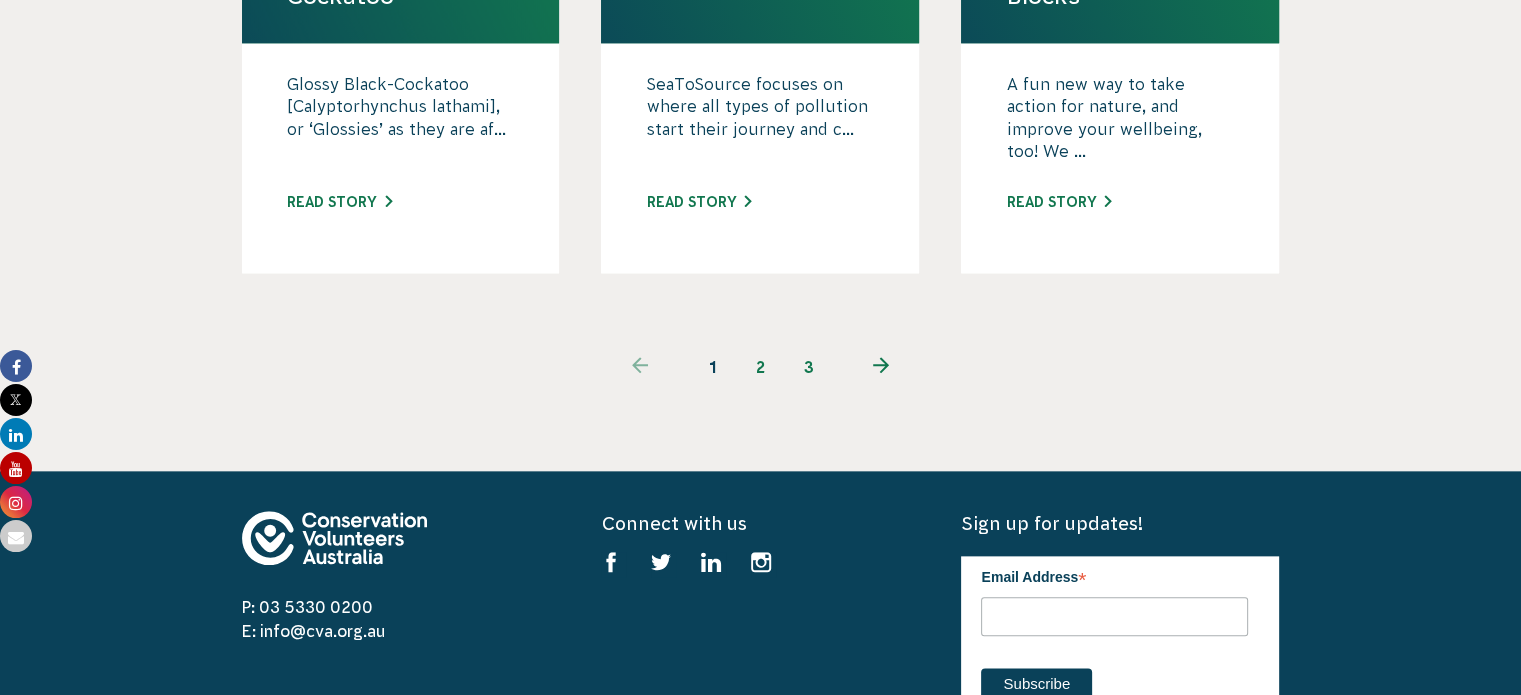 click on "2" at bounding box center [761, 367] 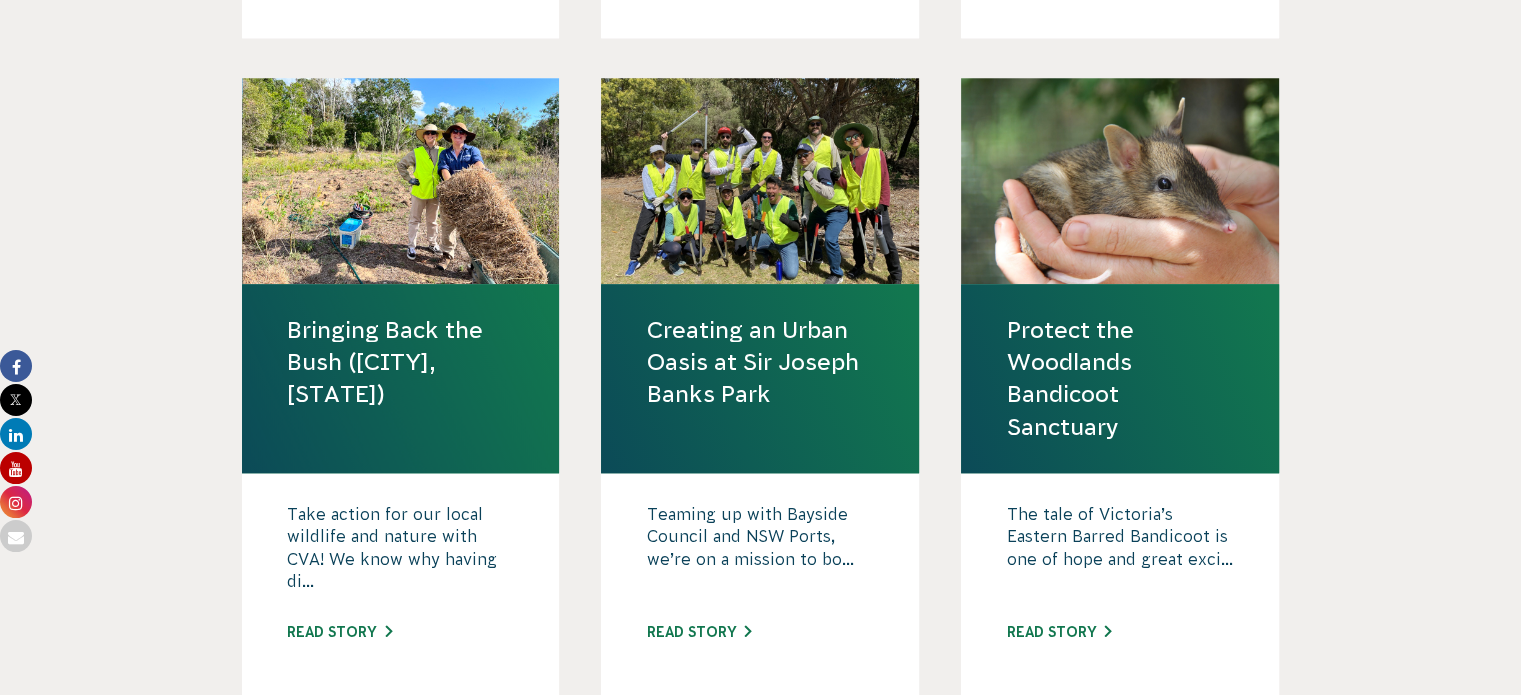 scroll, scrollTop: 2200, scrollLeft: 0, axis: vertical 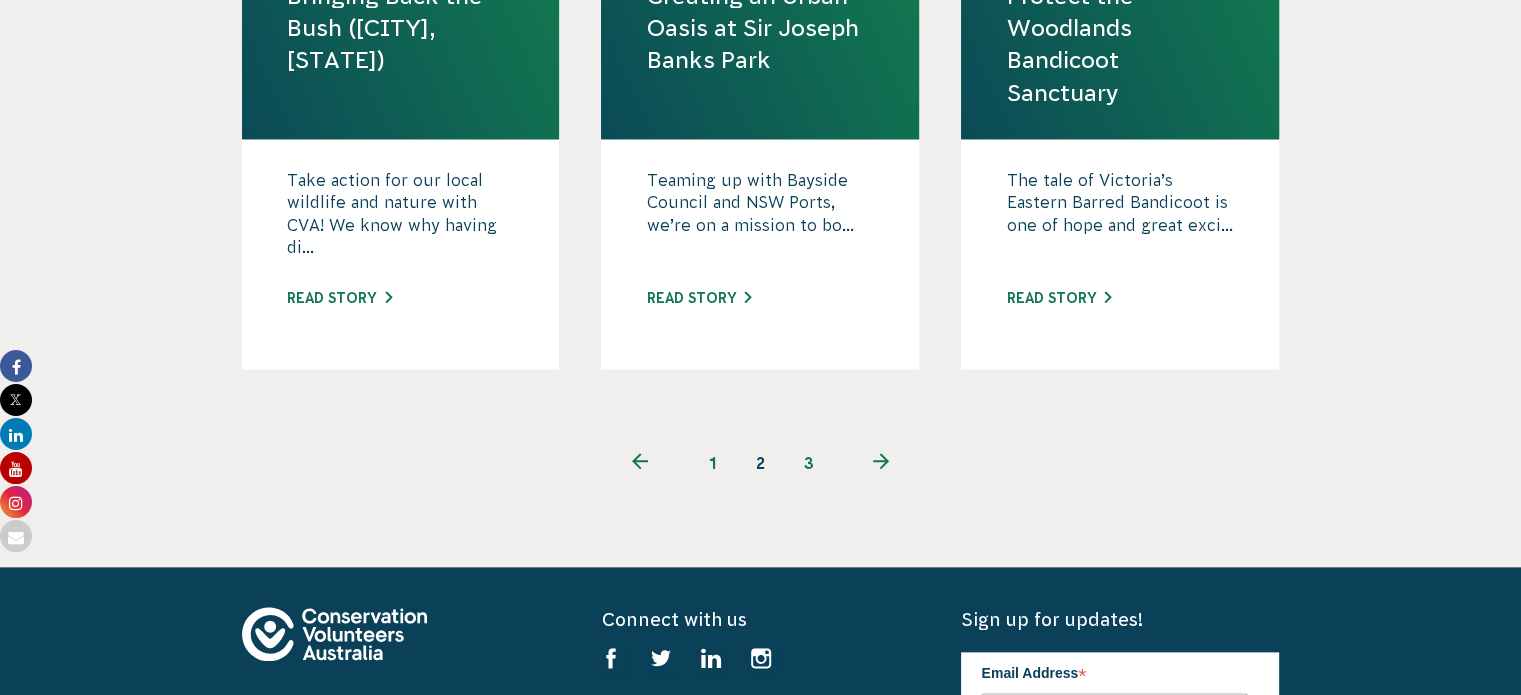 click on "1" at bounding box center [713, 463] 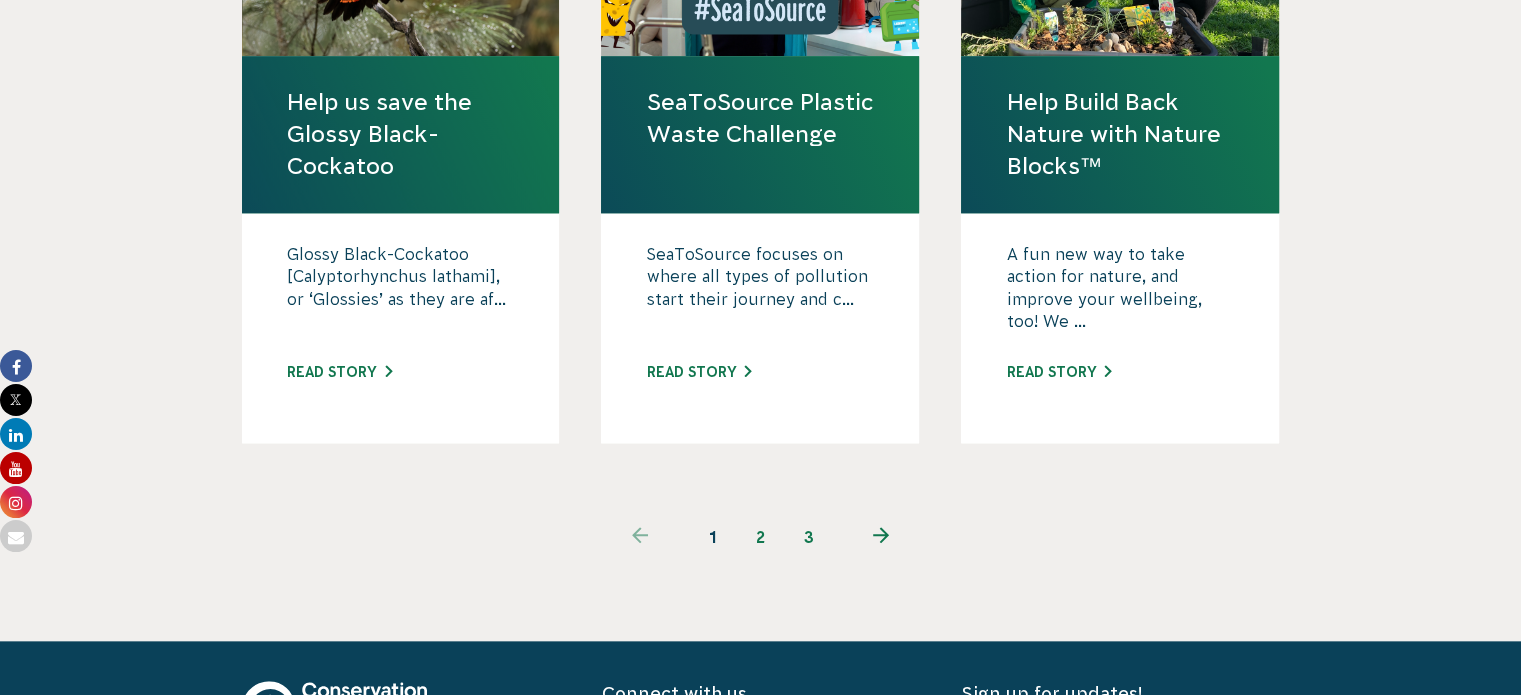 scroll, scrollTop: 2300, scrollLeft: 0, axis: vertical 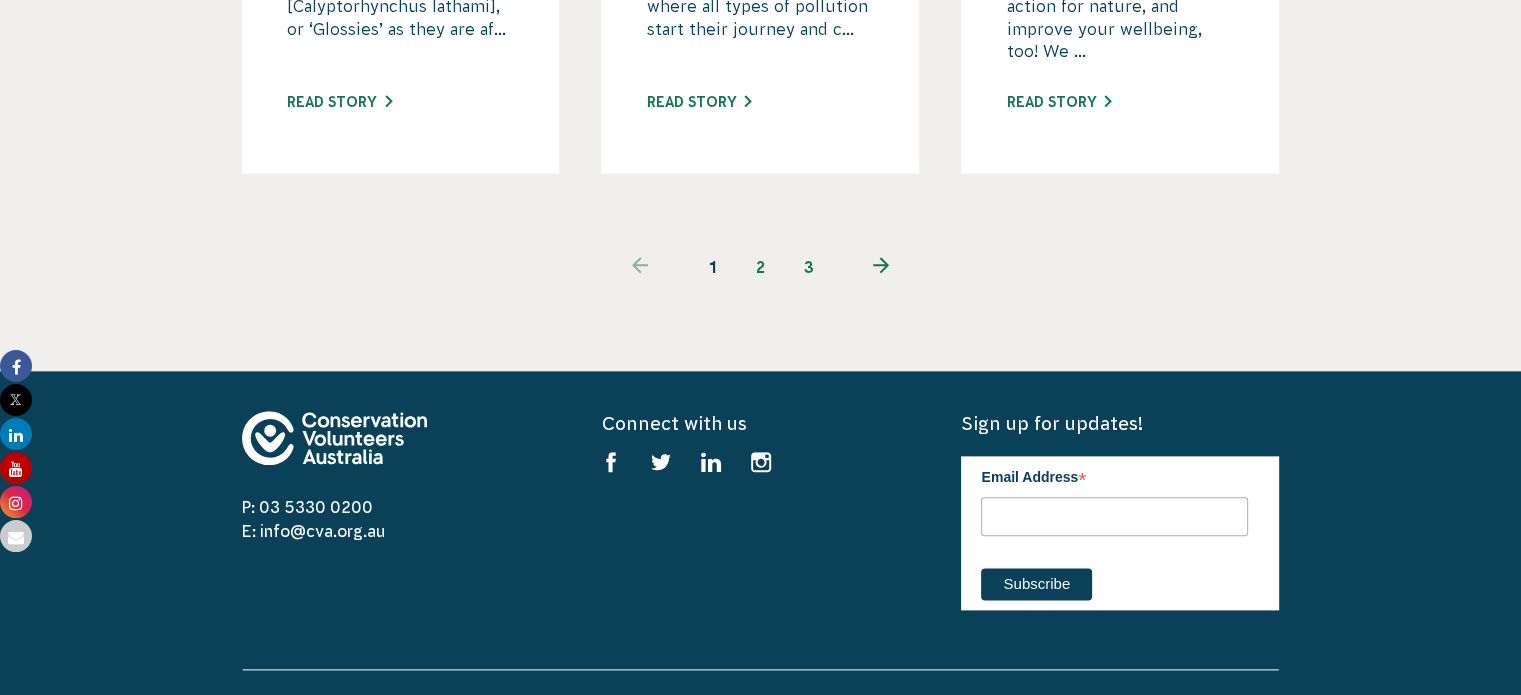 click on "3" at bounding box center [809, 267] 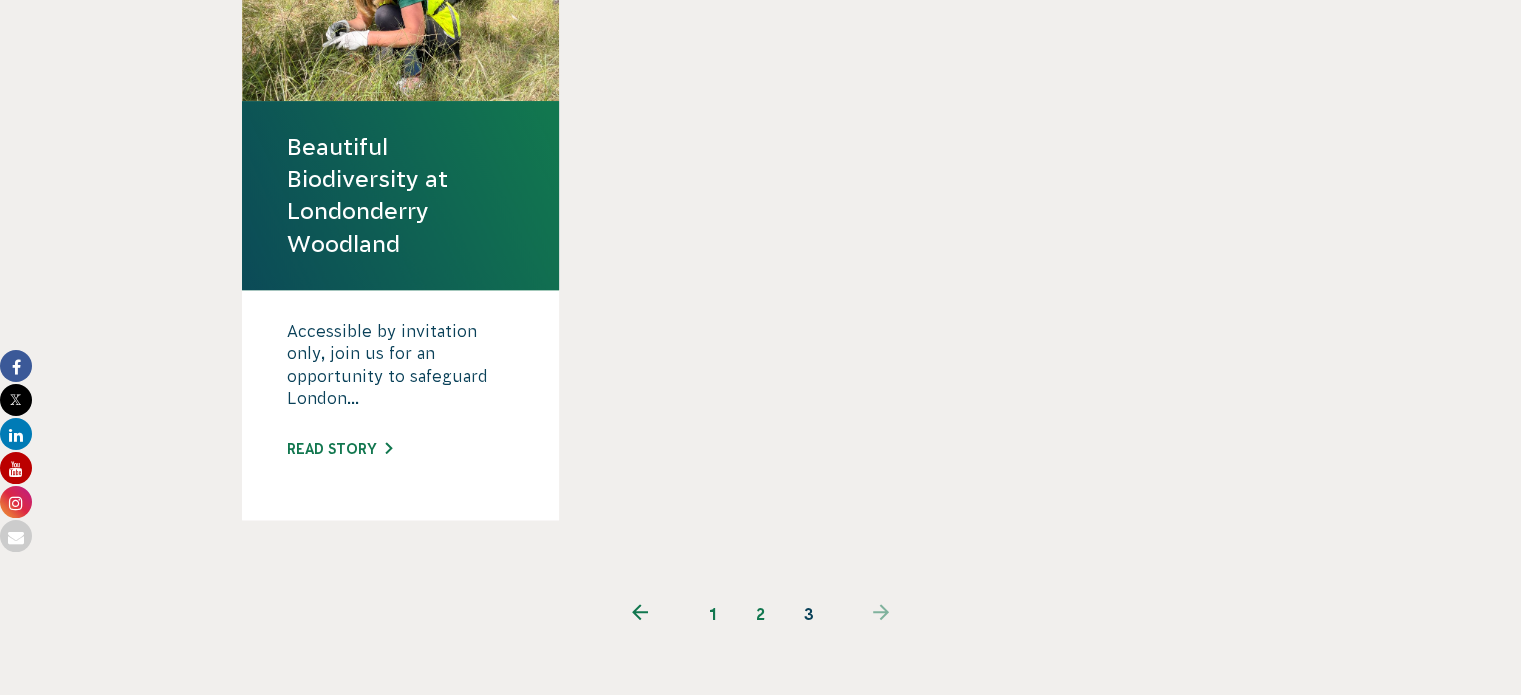 scroll, scrollTop: 1600, scrollLeft: 0, axis: vertical 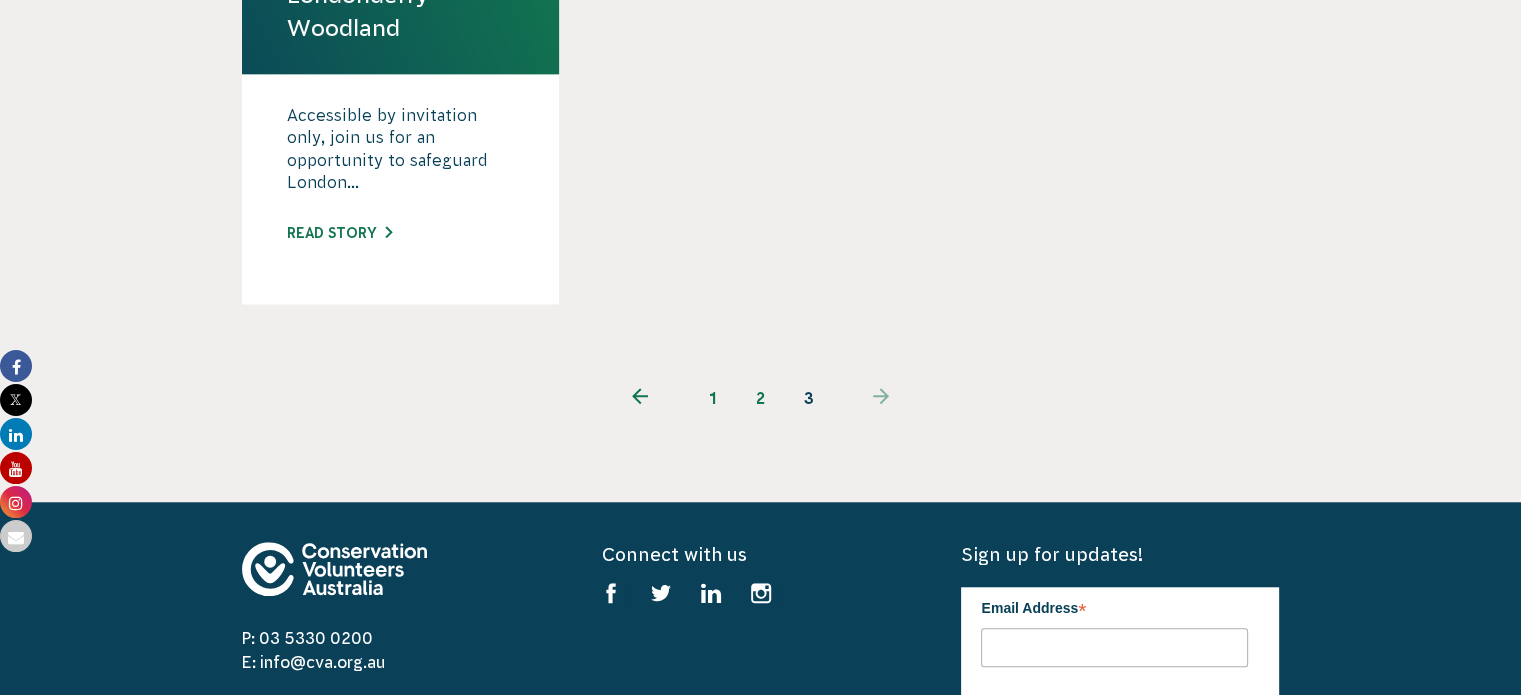click on "1" at bounding box center (713, 398) 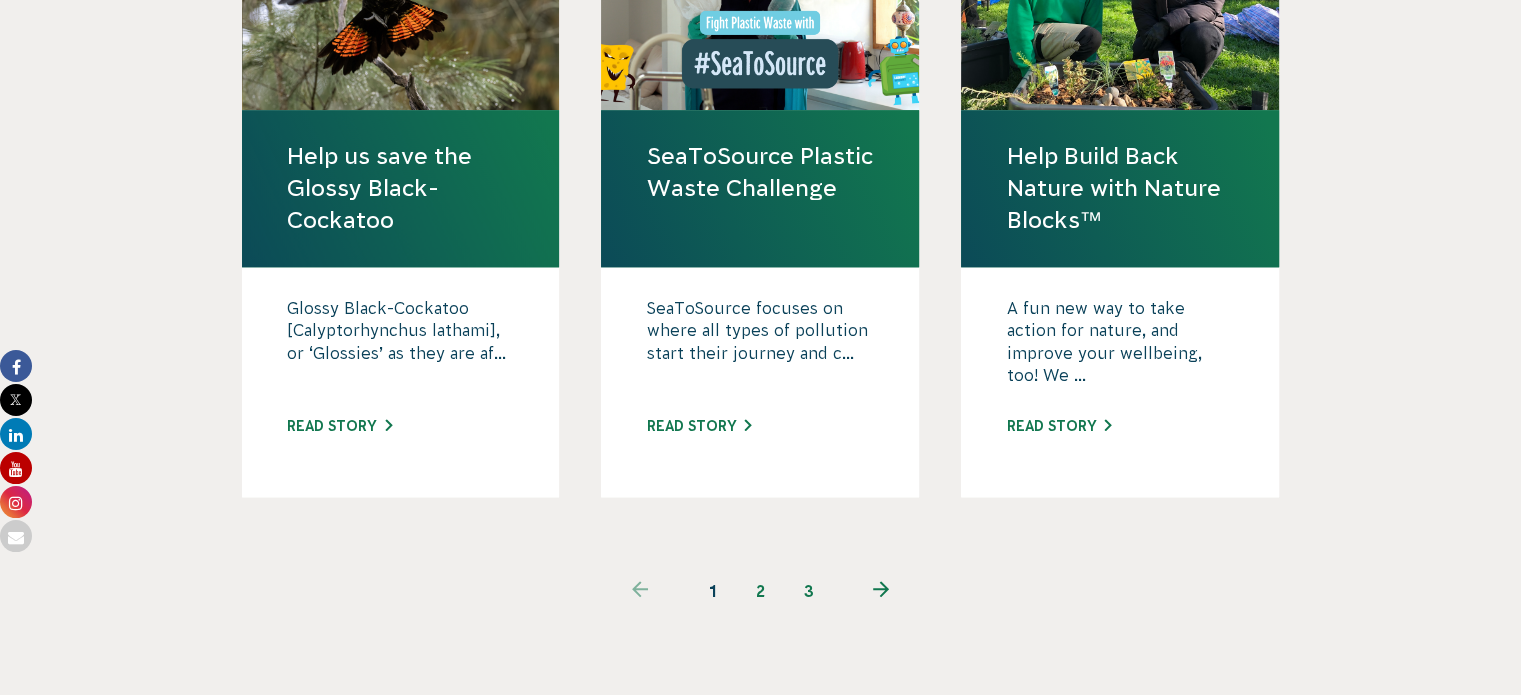 scroll, scrollTop: 2100, scrollLeft: 0, axis: vertical 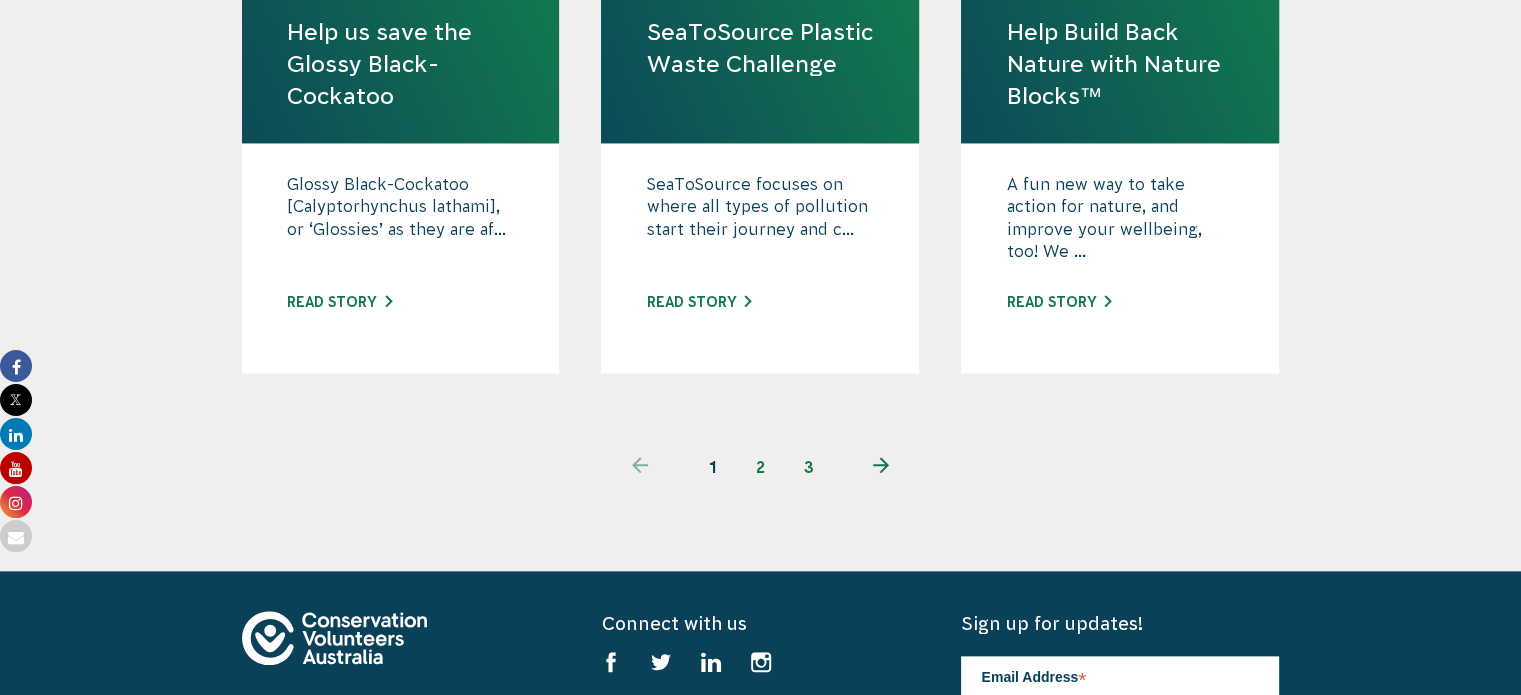 click on "2" at bounding box center (761, 467) 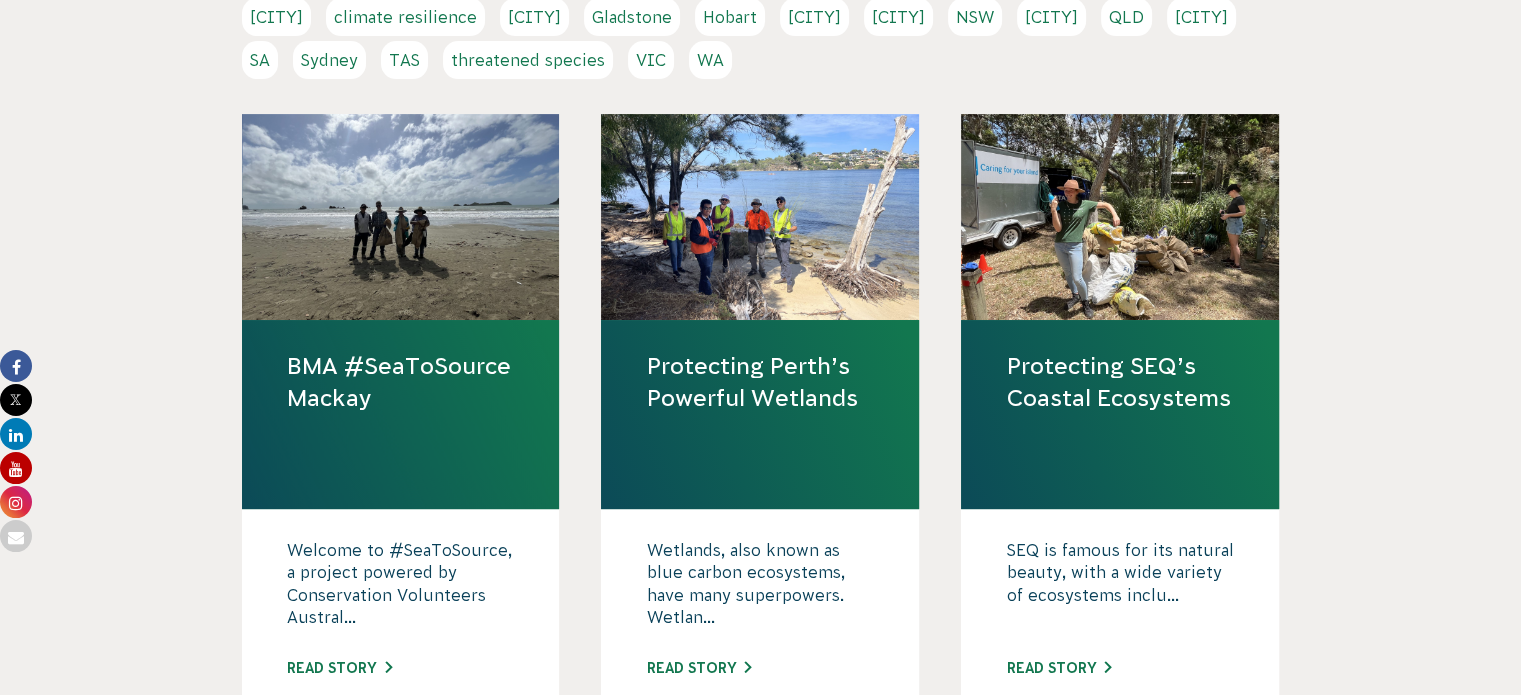 scroll, scrollTop: 600, scrollLeft: 0, axis: vertical 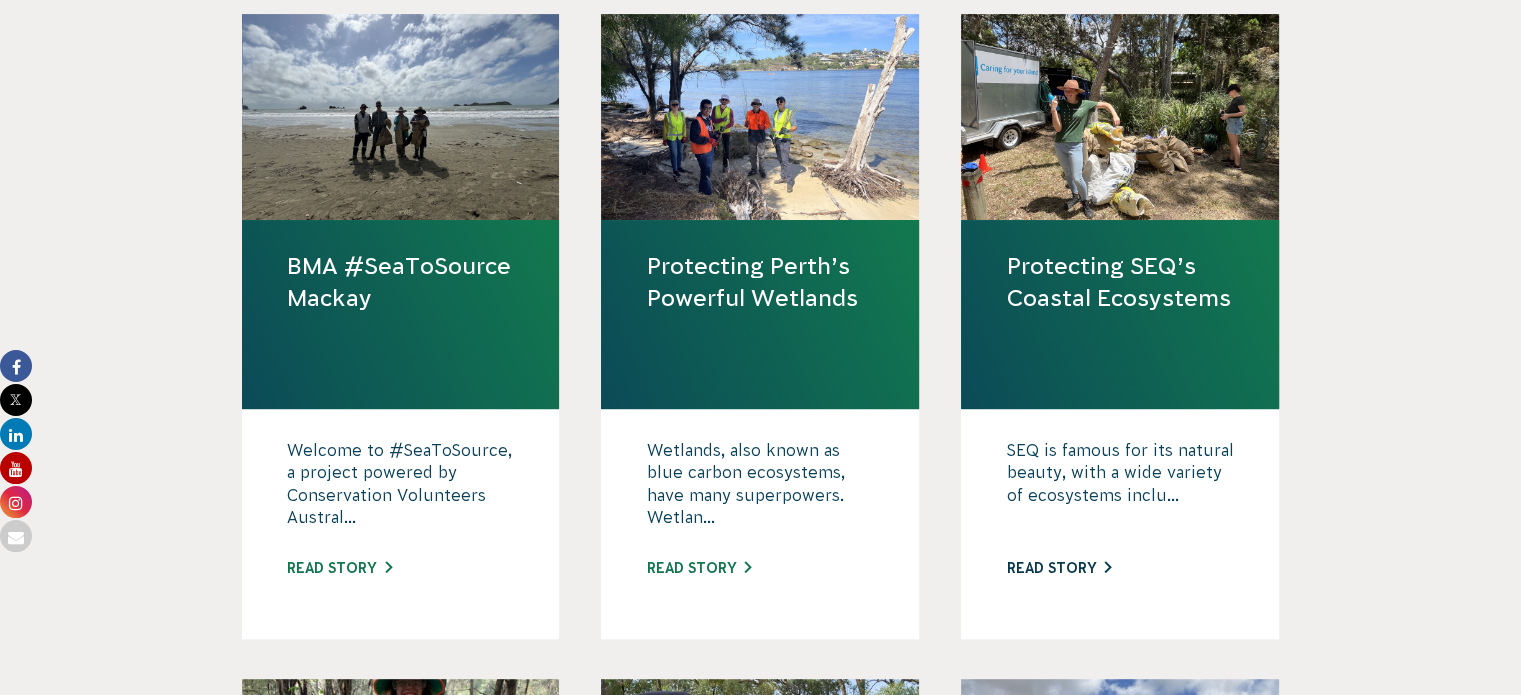 click on "Read story" at bounding box center [1058, 568] 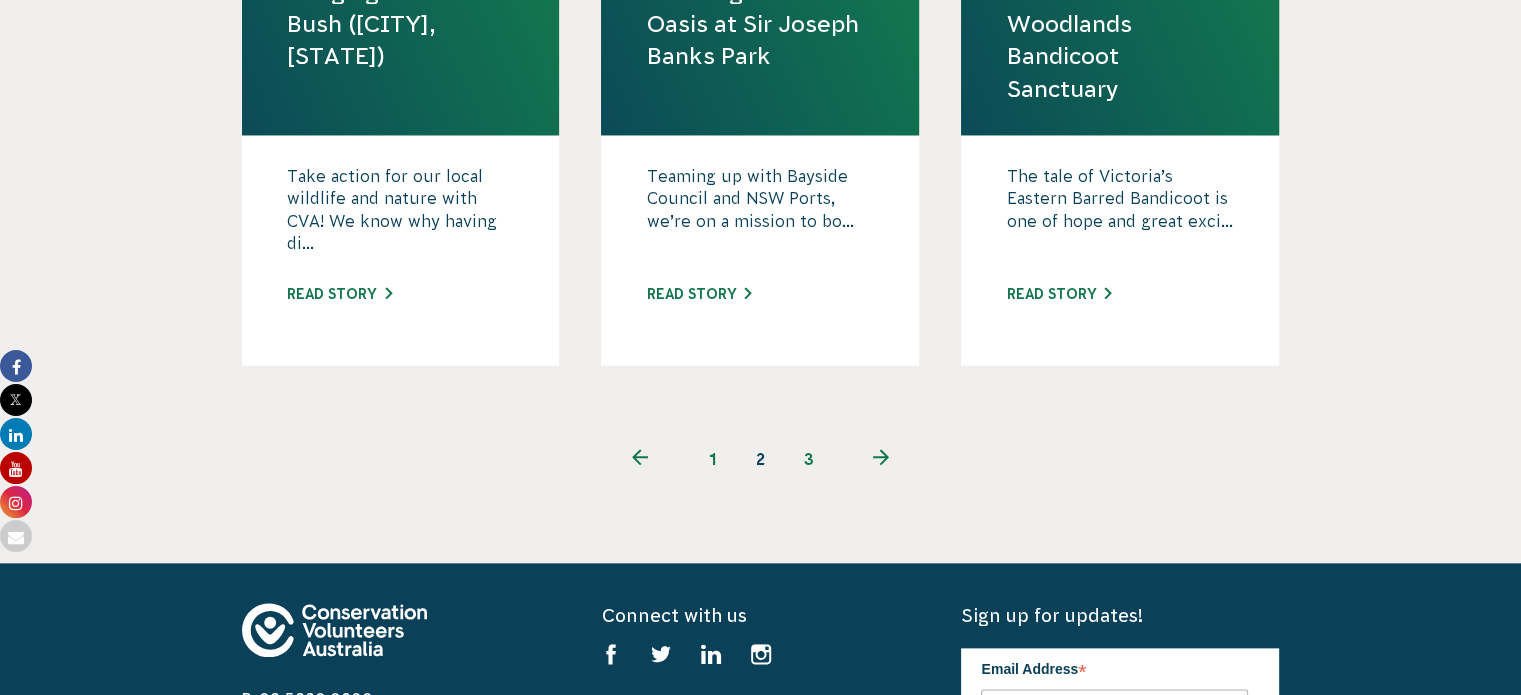 scroll, scrollTop: 2400, scrollLeft: 0, axis: vertical 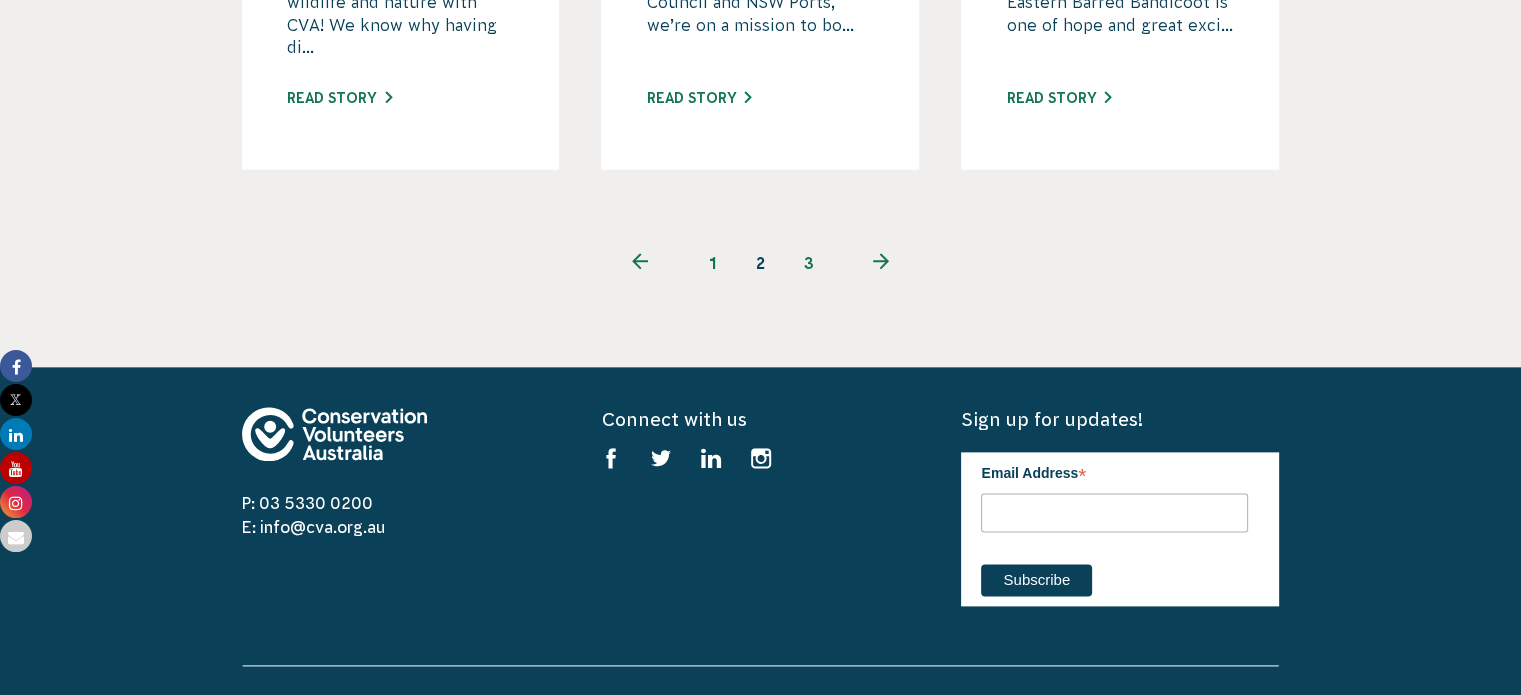 click on "3" at bounding box center (809, 263) 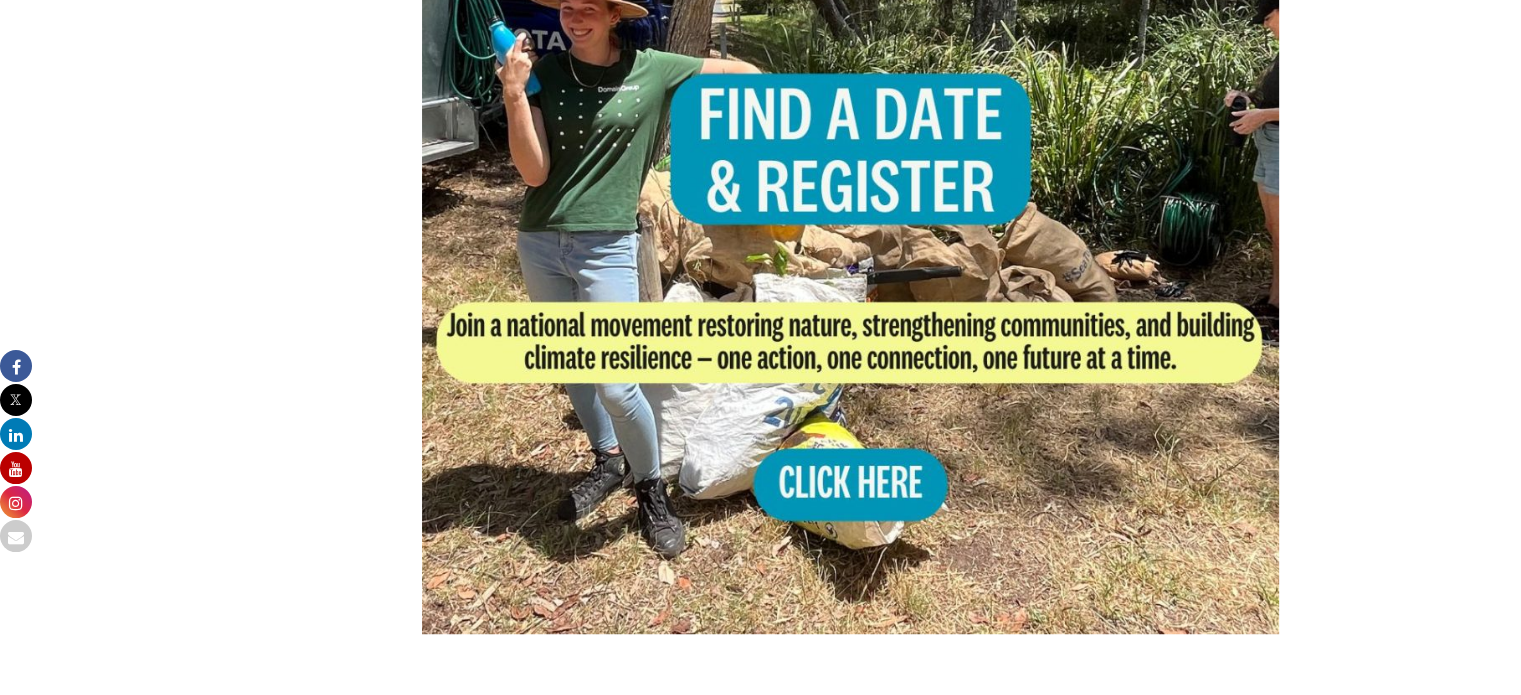 scroll, scrollTop: 1100, scrollLeft: 0, axis: vertical 